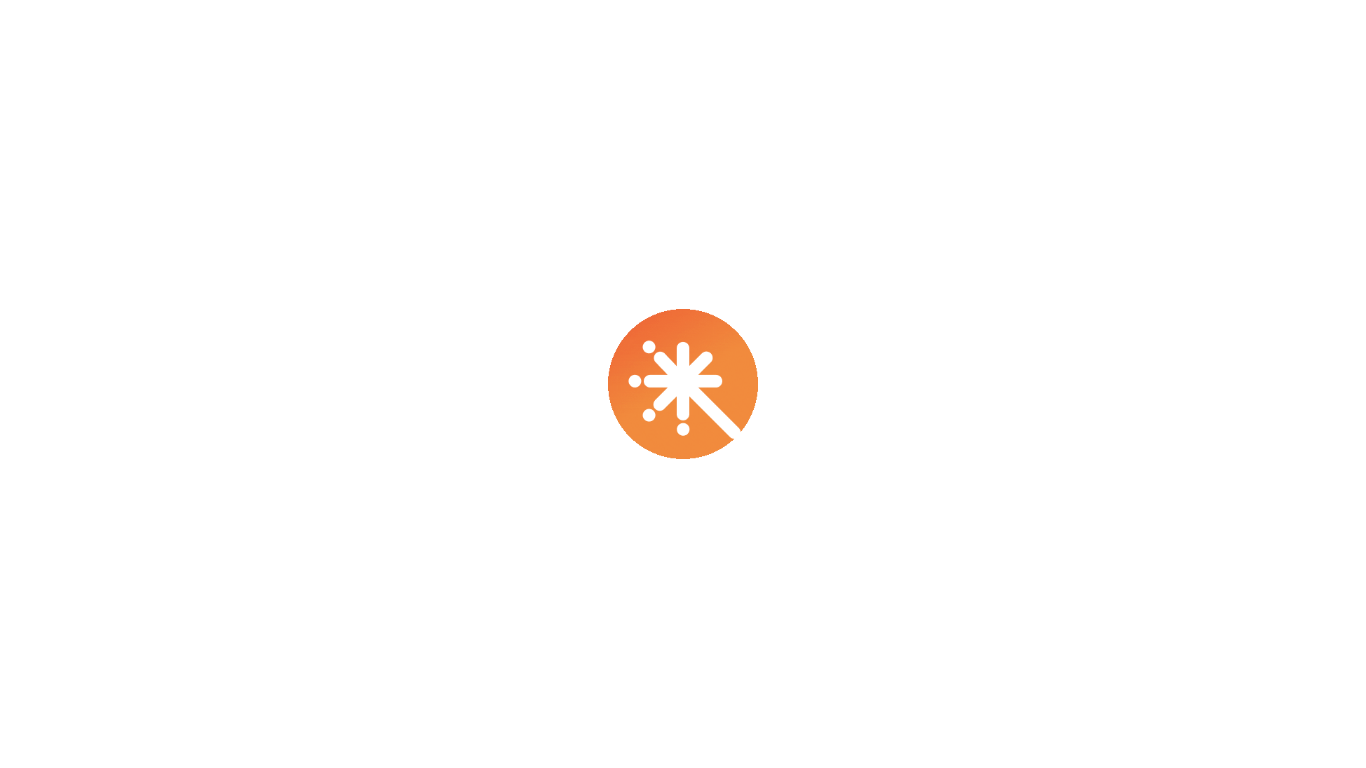 scroll, scrollTop: 0, scrollLeft: 0, axis: both 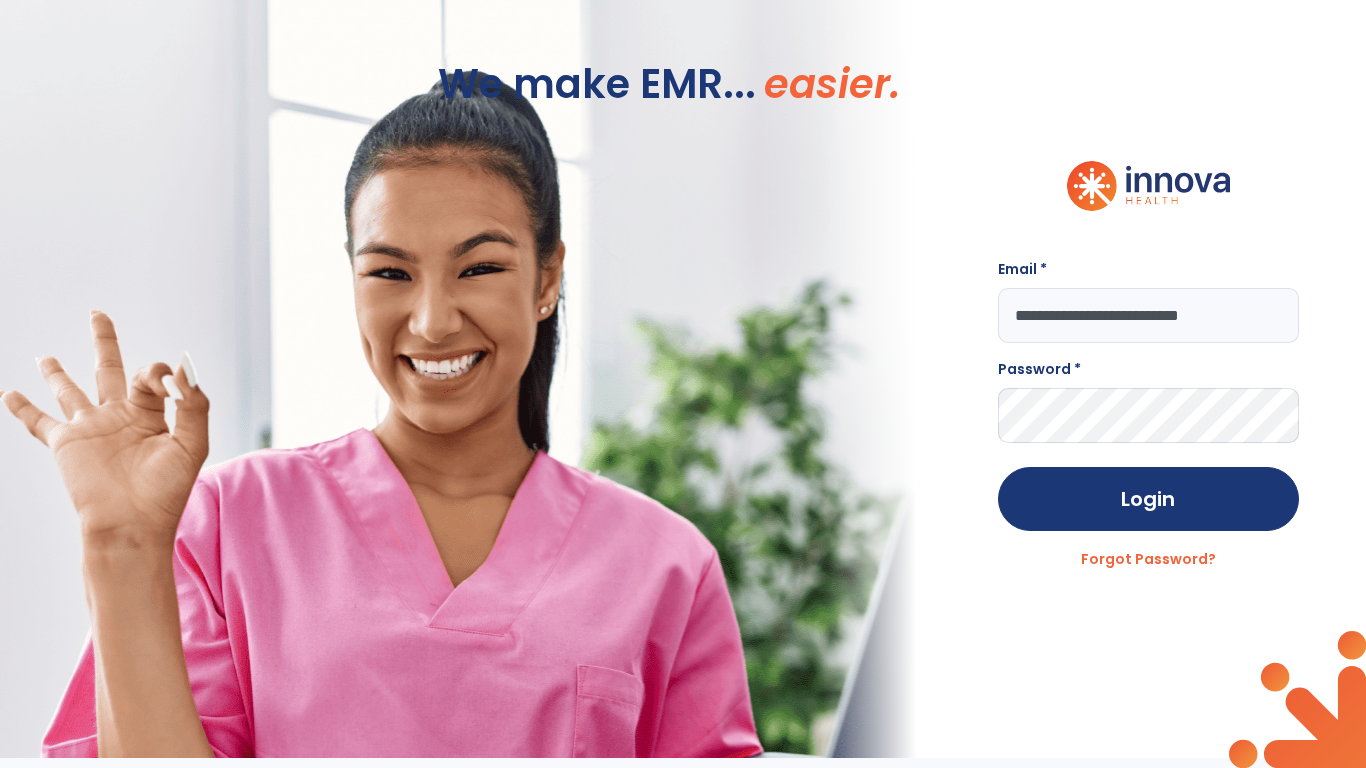 type on "**********" 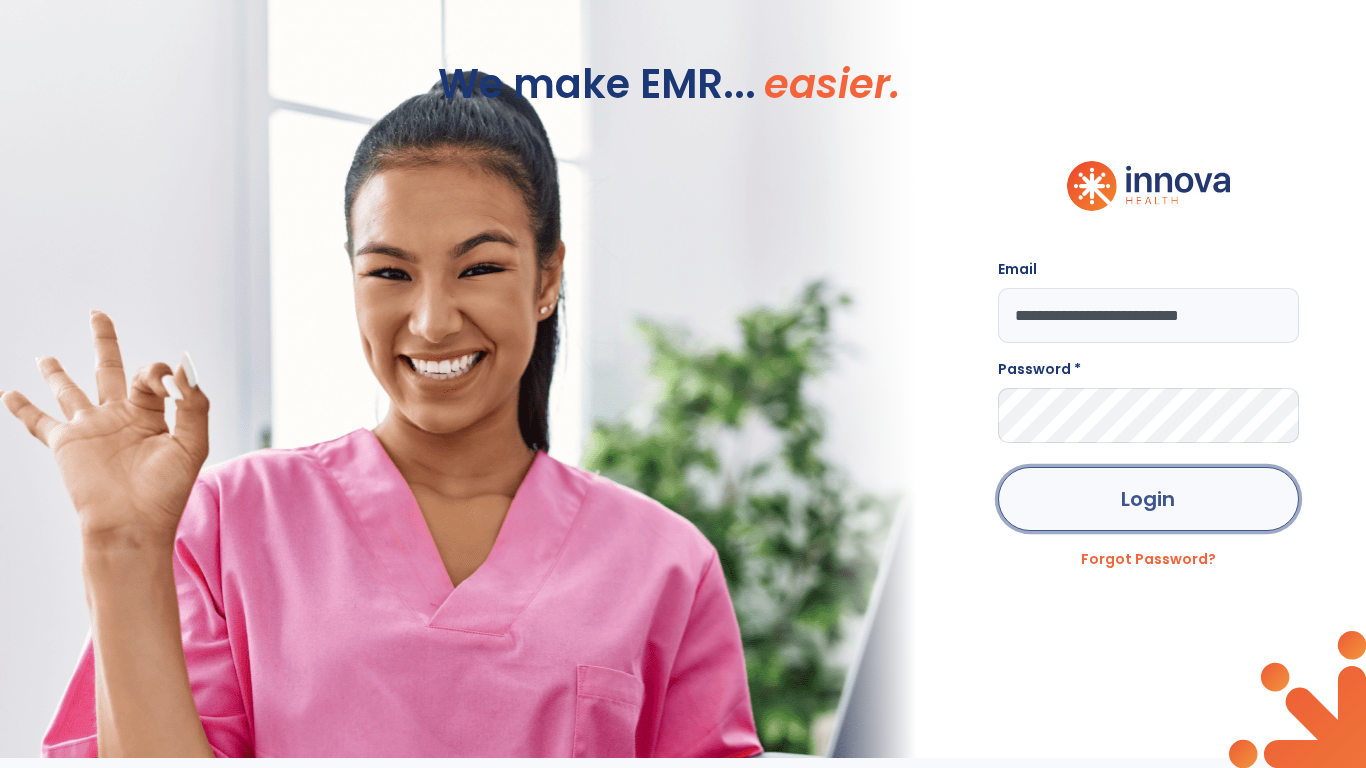 click on "Login" 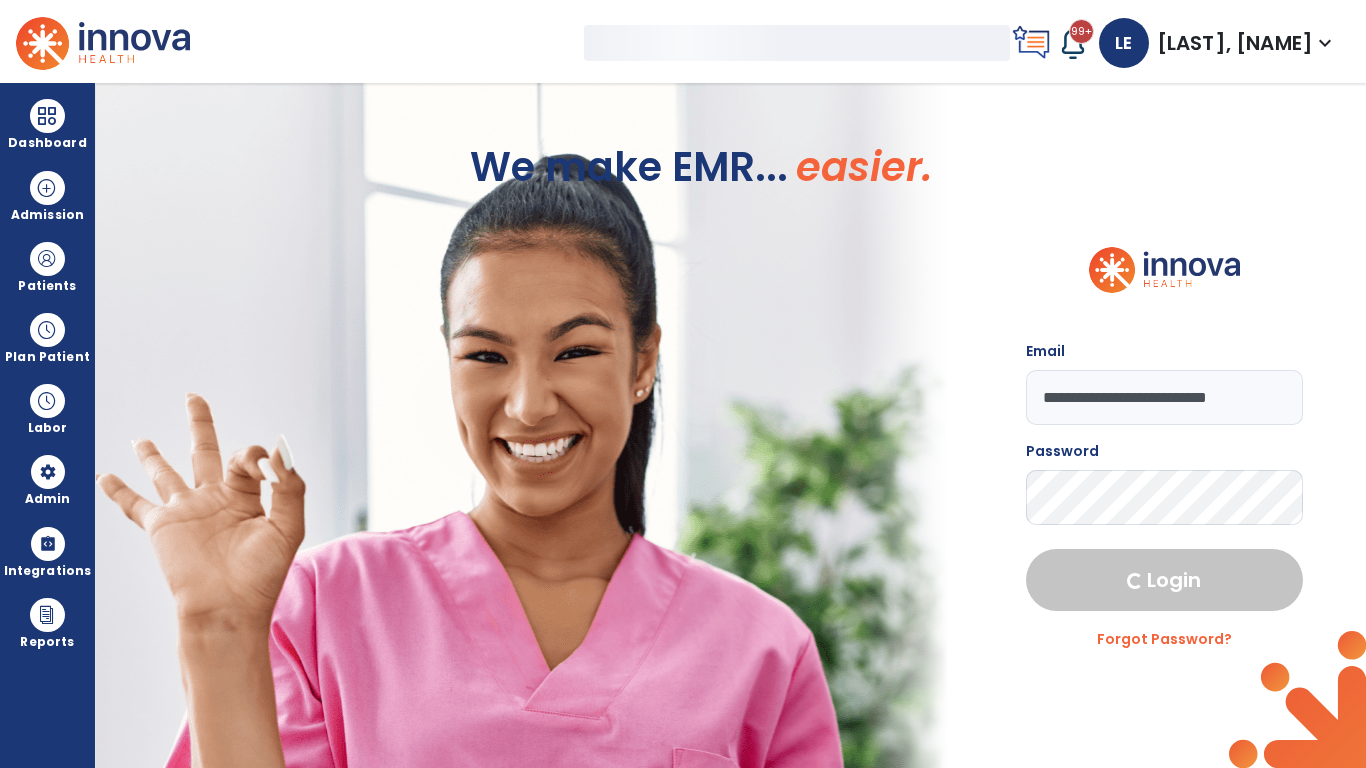 select on "***" 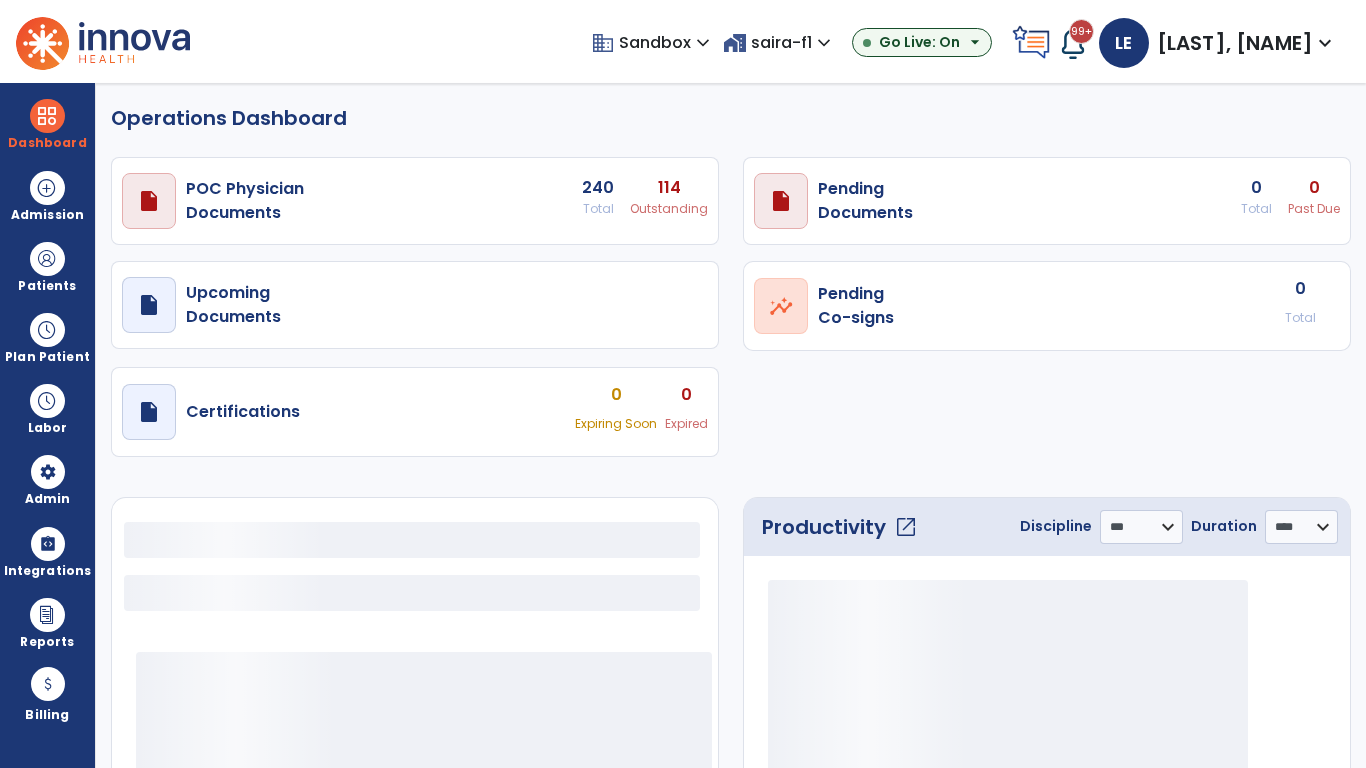 select on "***" 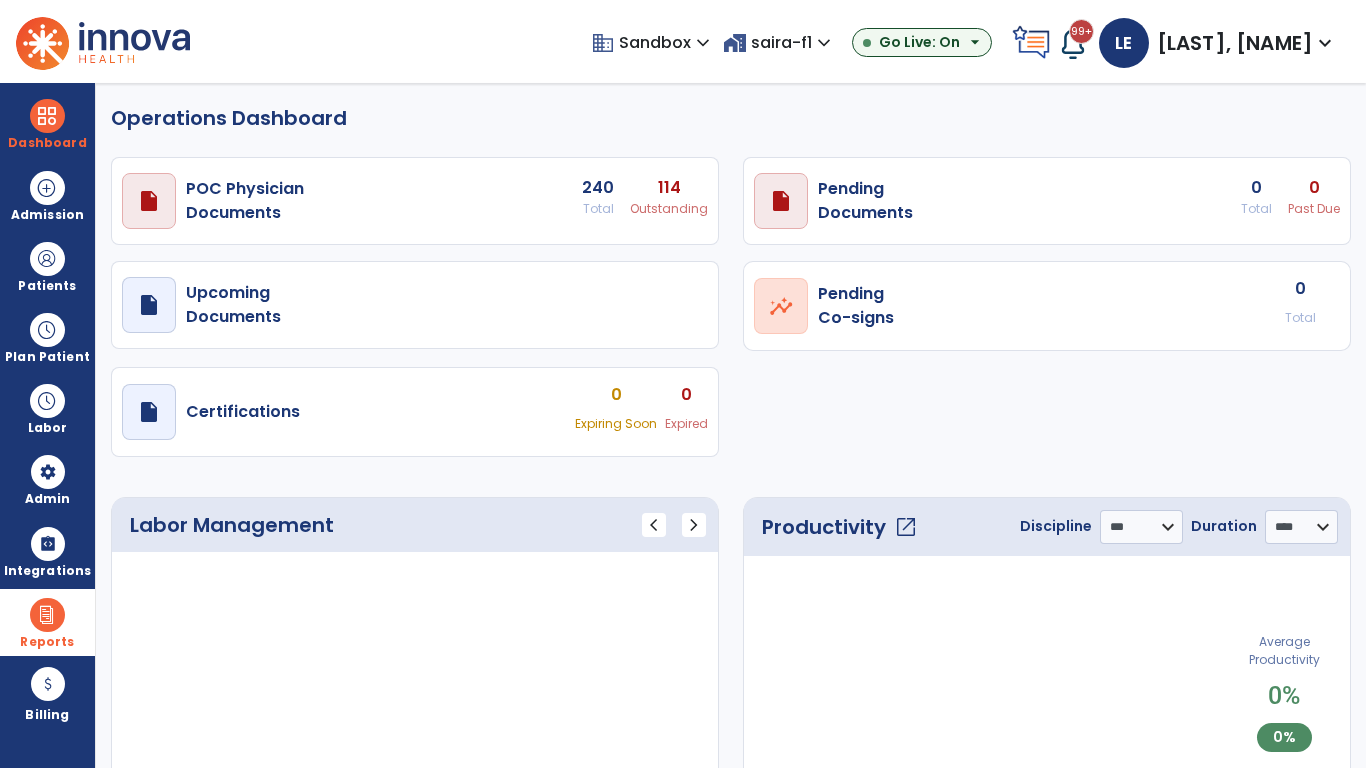 click at bounding box center [47, 615] 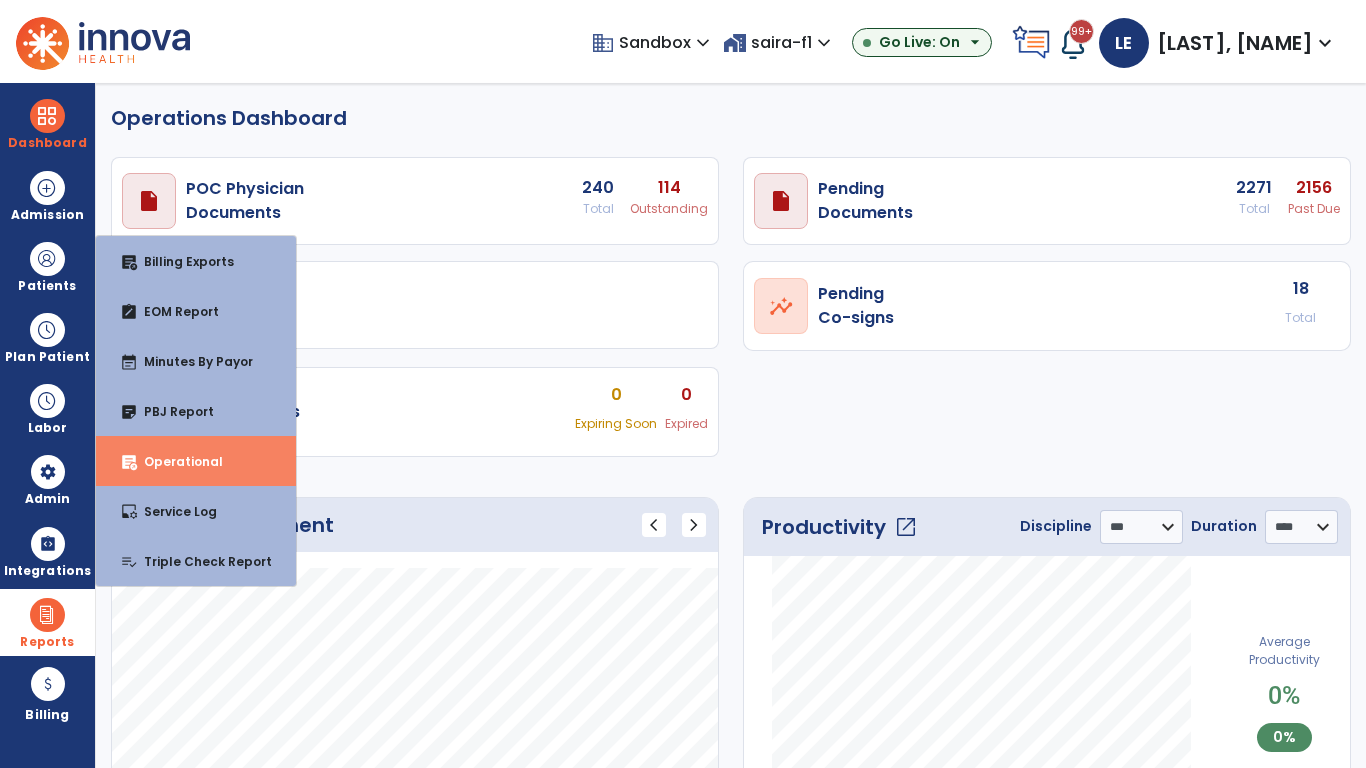 click on "Operational" at bounding box center (175, 461) 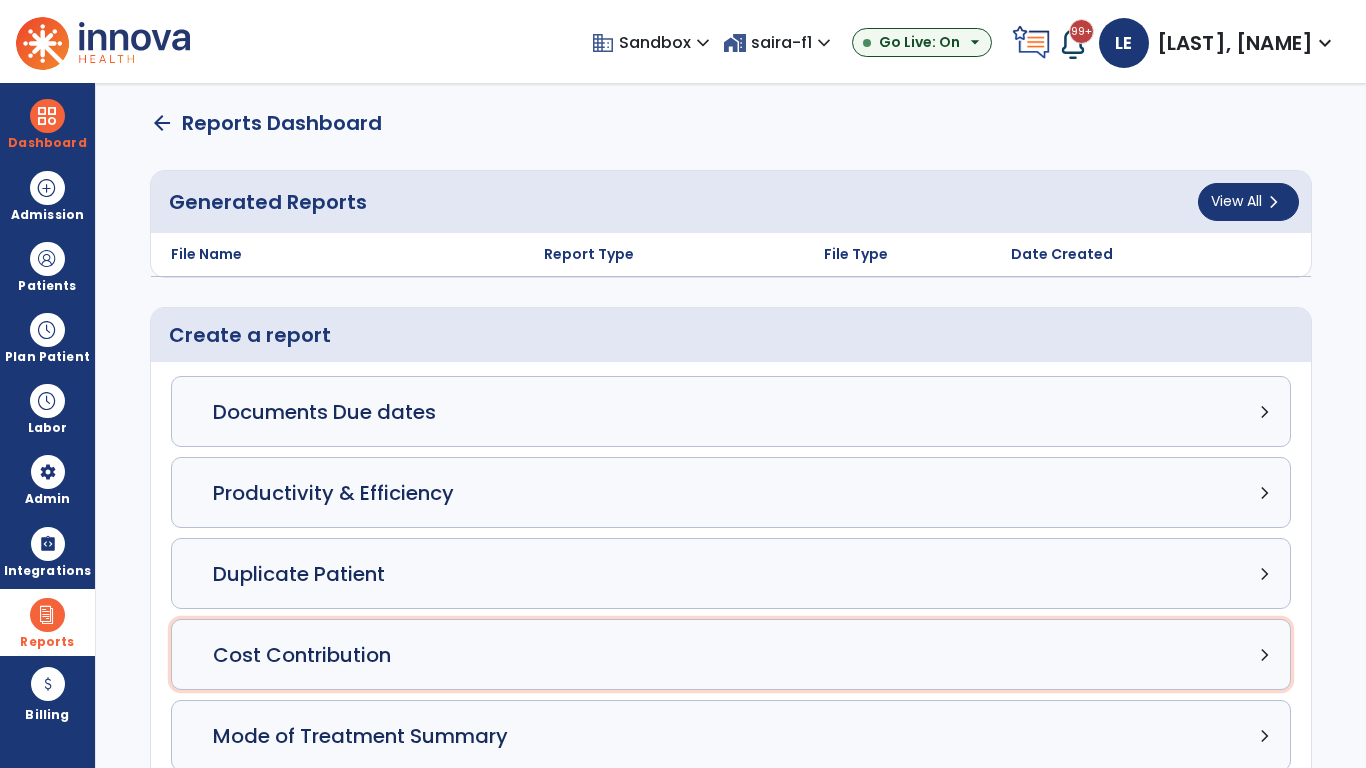 click on "Cost Contribution chevron_right" 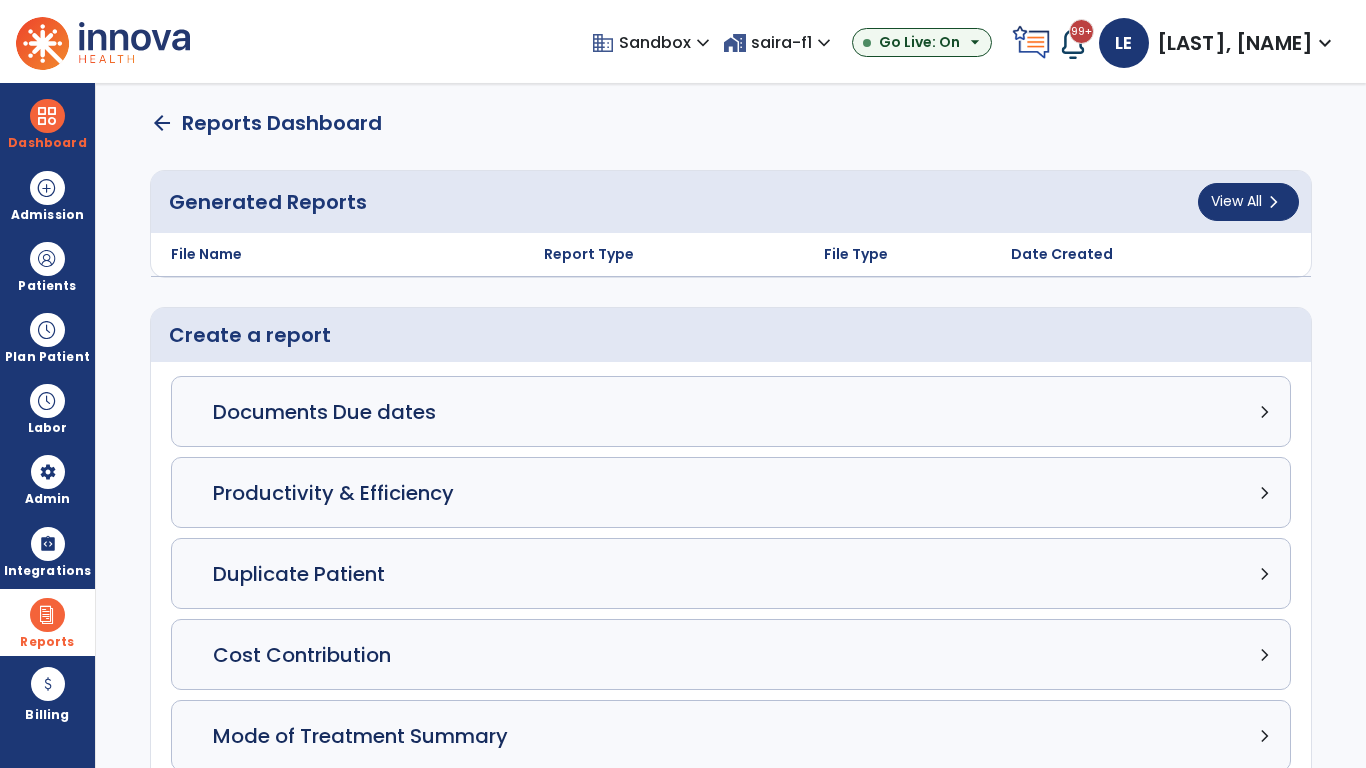 select on "*****" 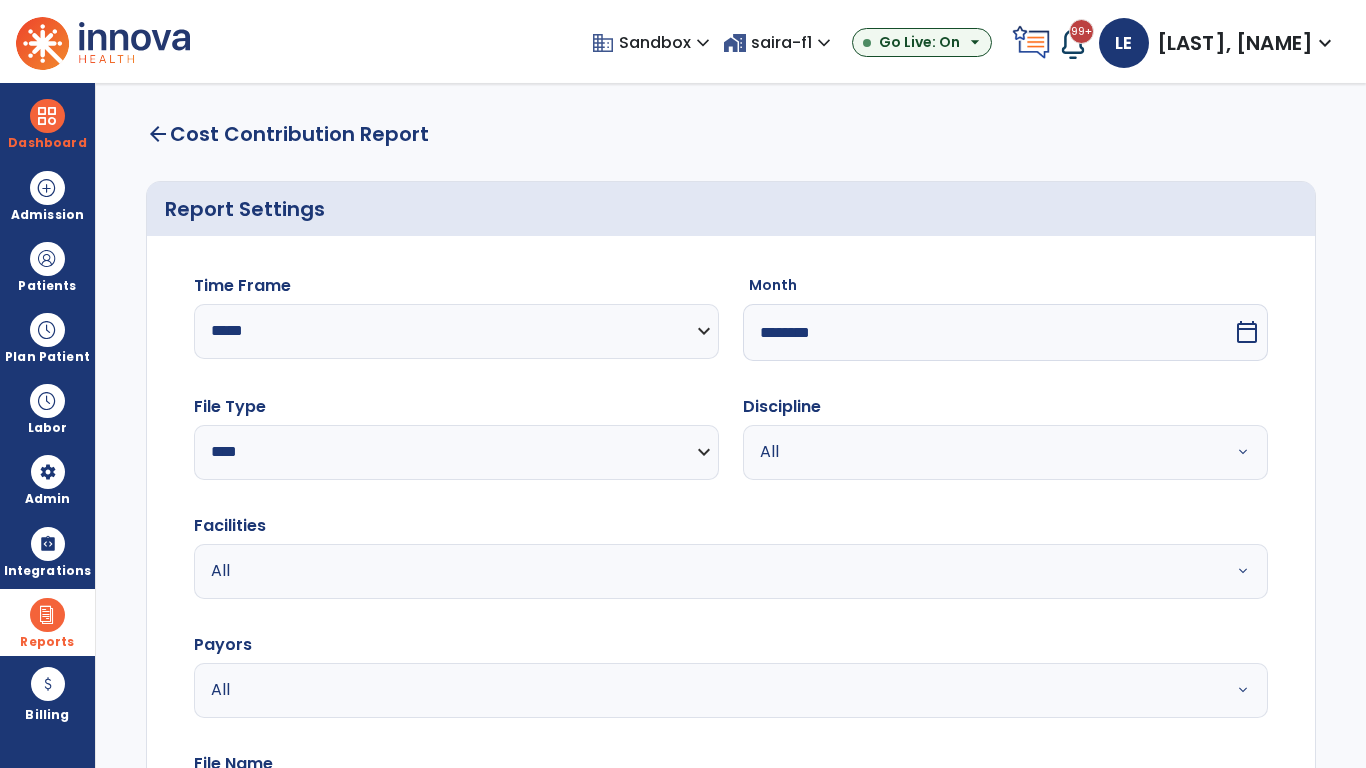 select on "*****" 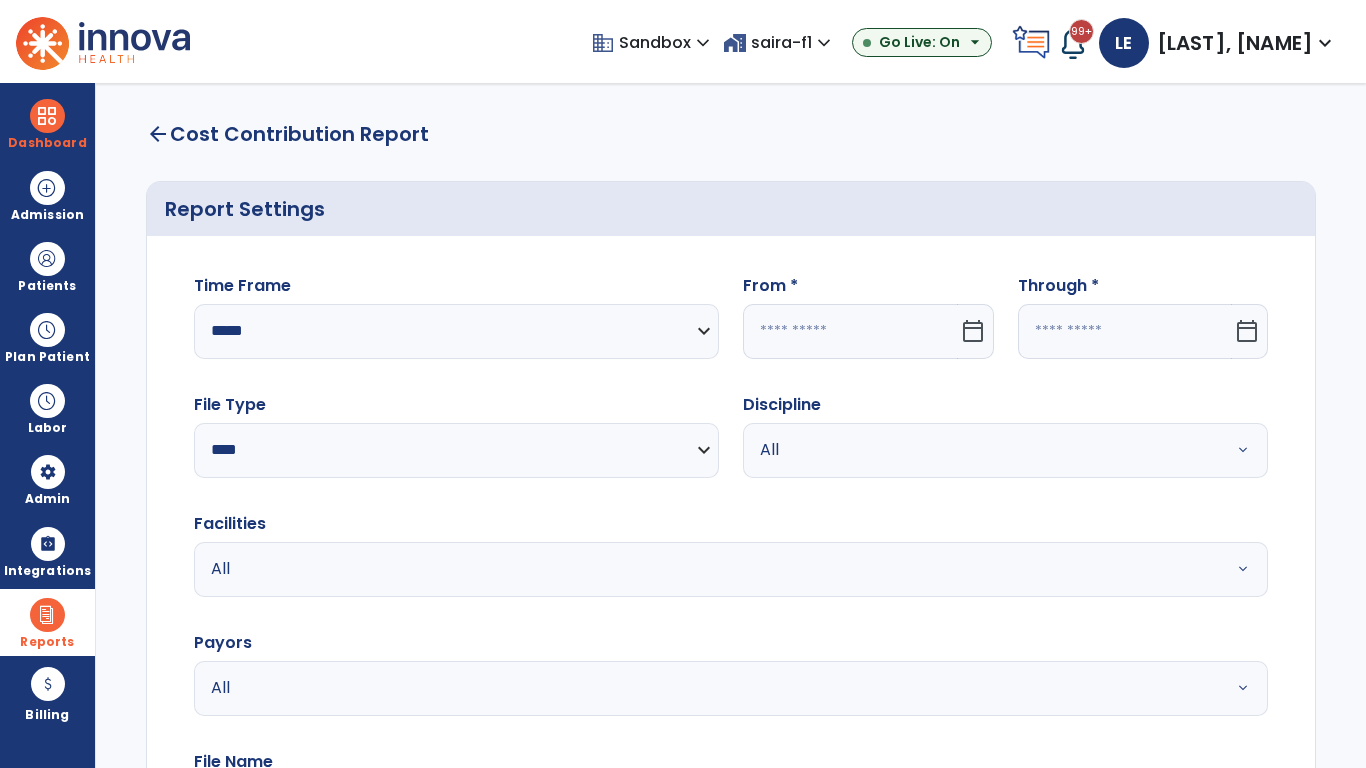 click 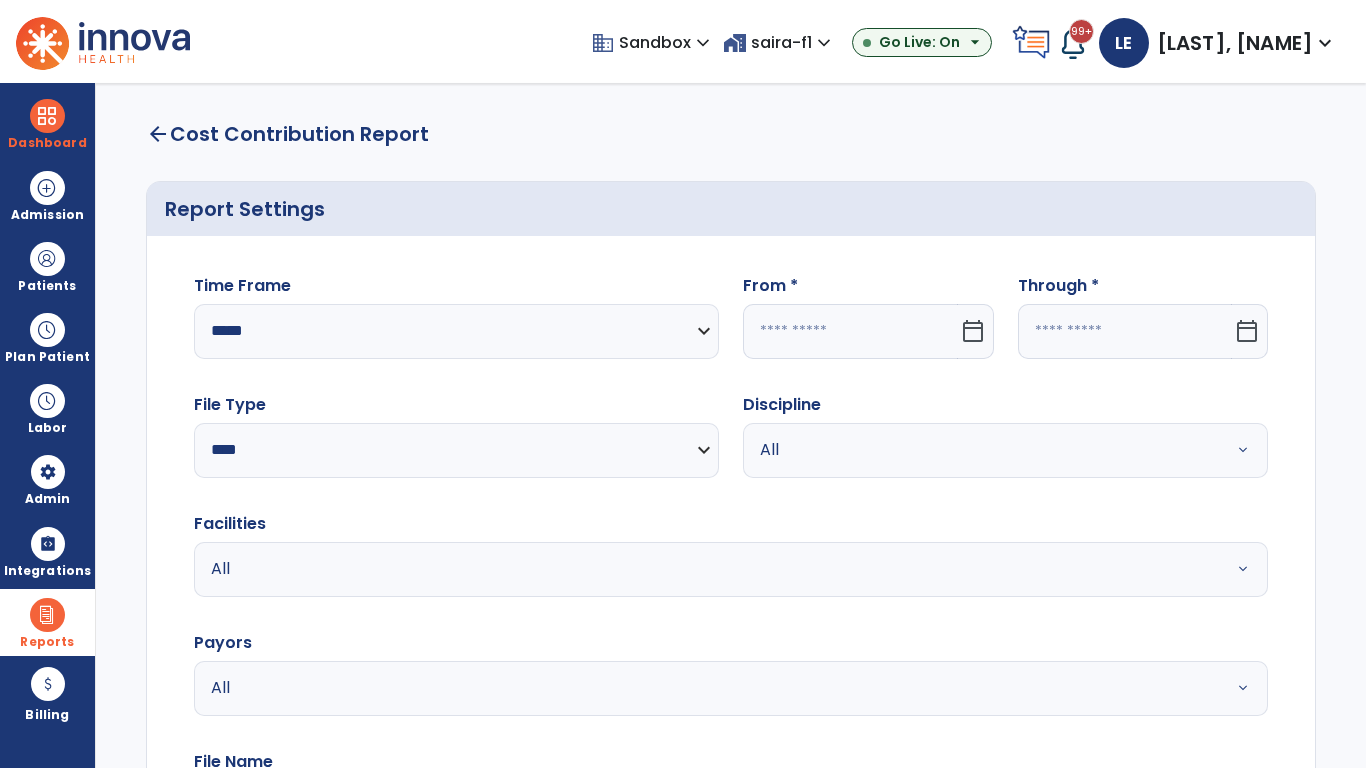 select on "*" 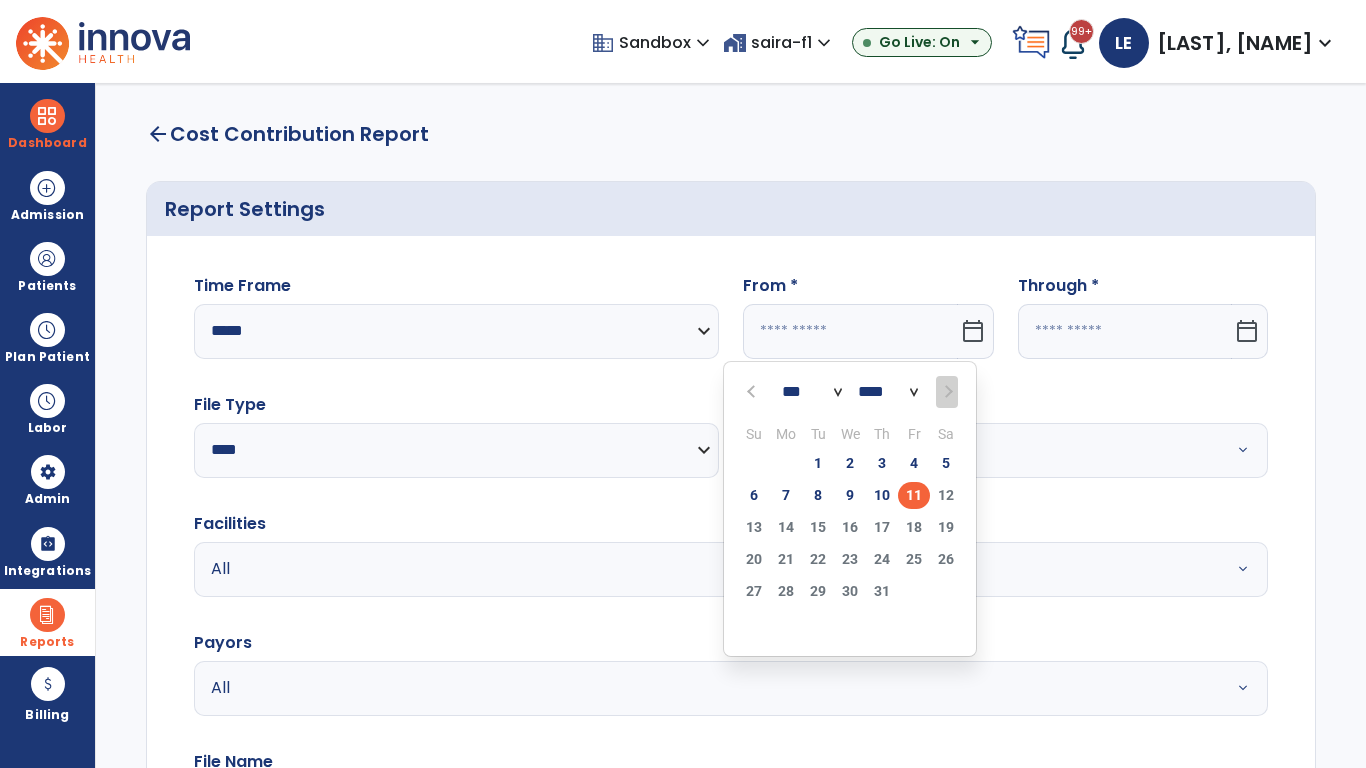 select on "****" 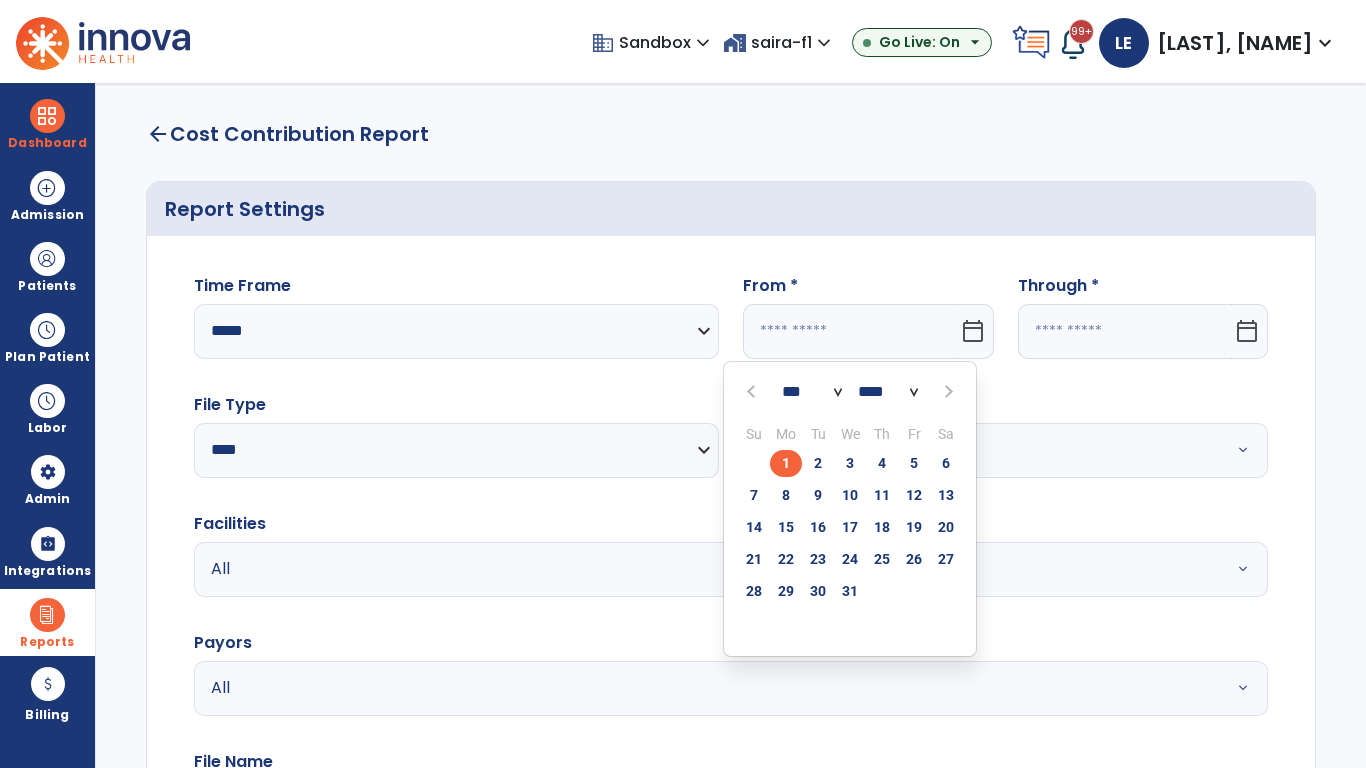 select on "**" 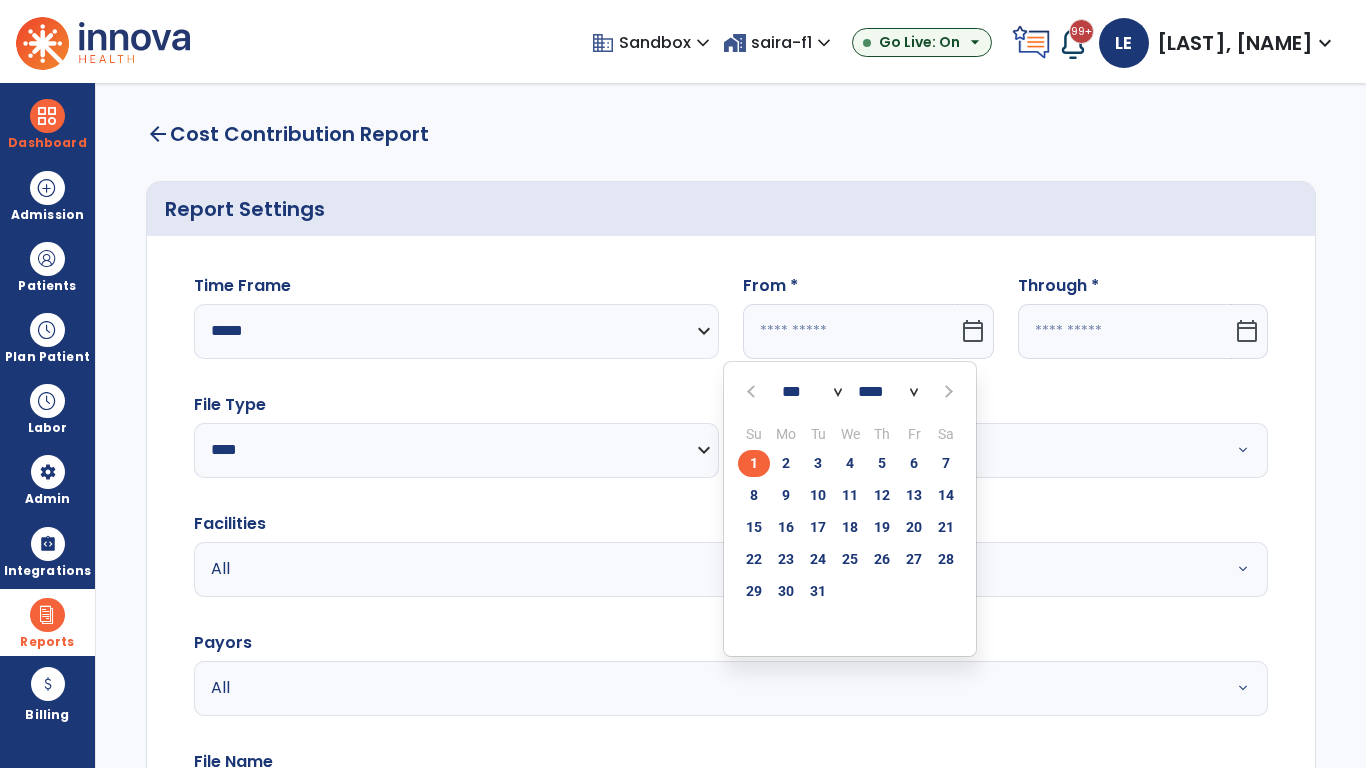 click on "1" 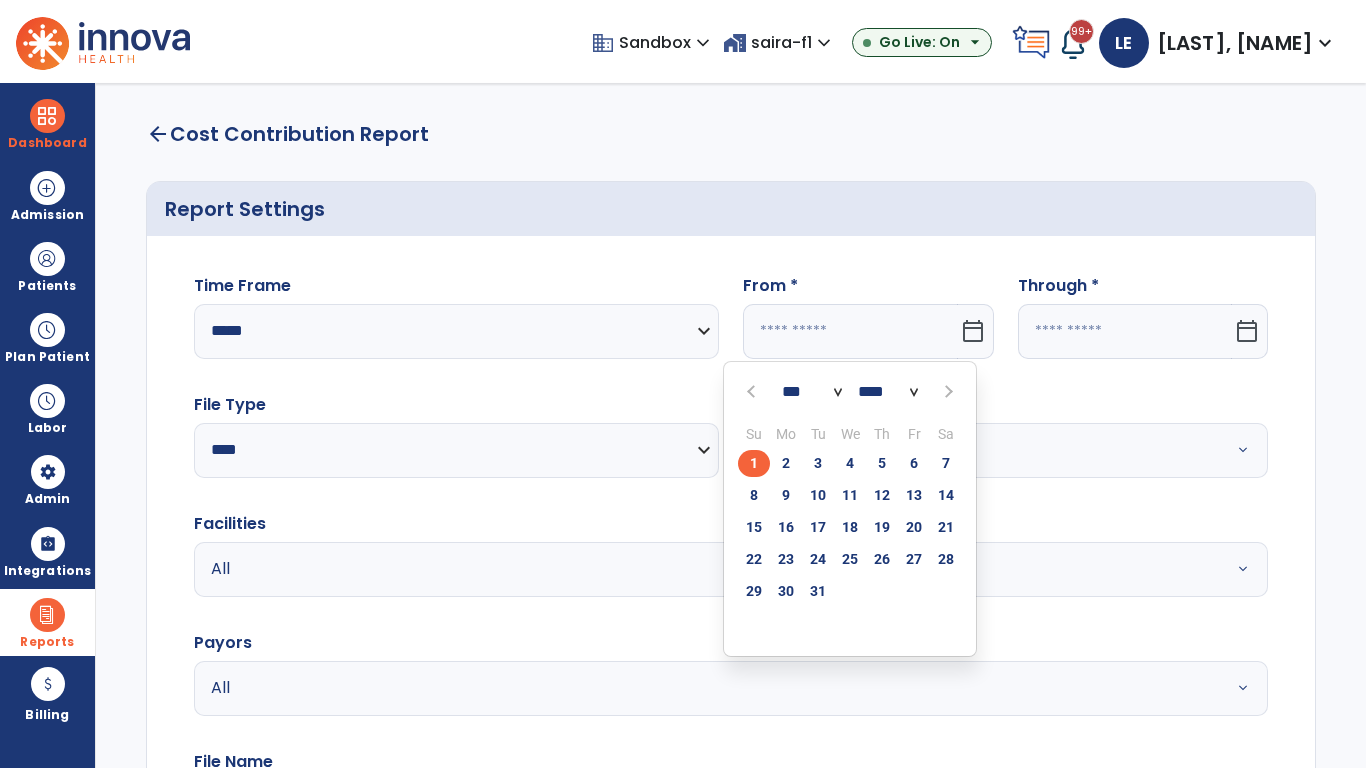 type on "**********" 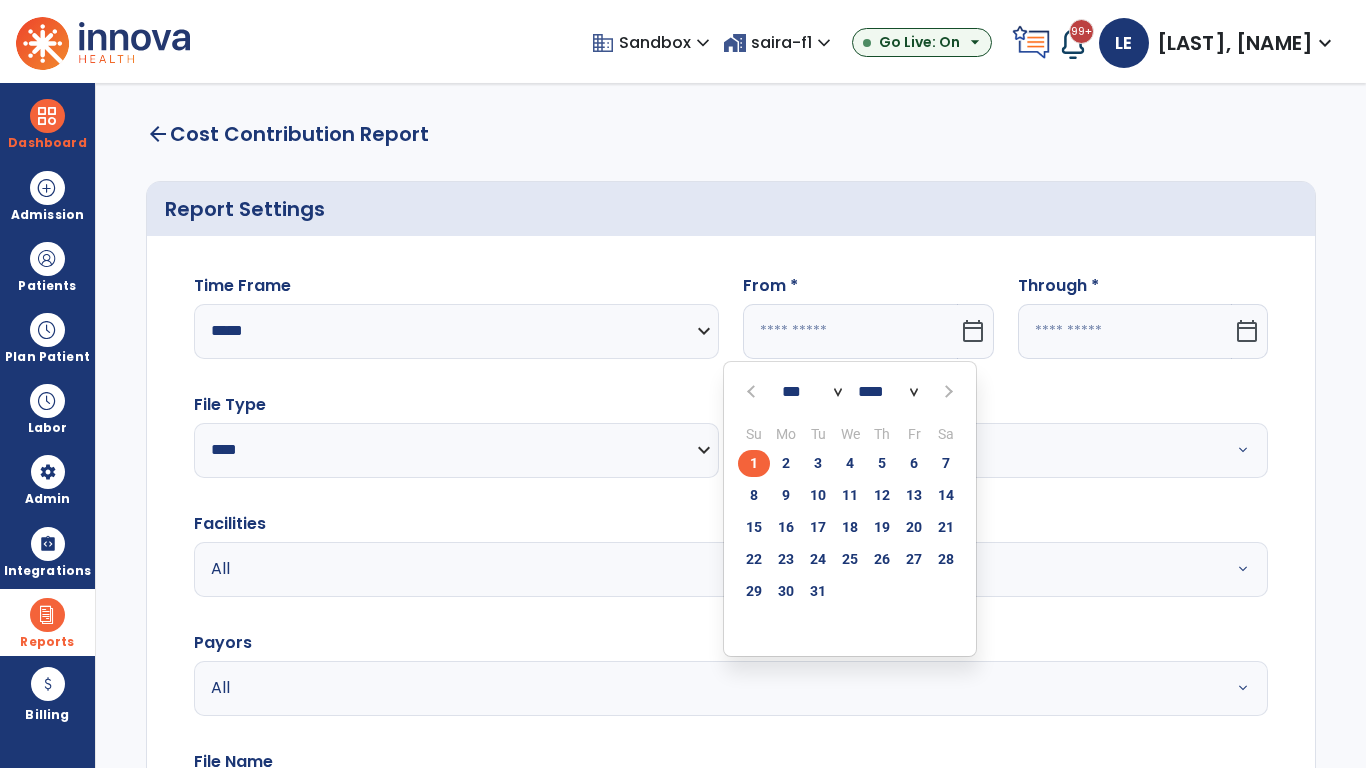 type on "*********" 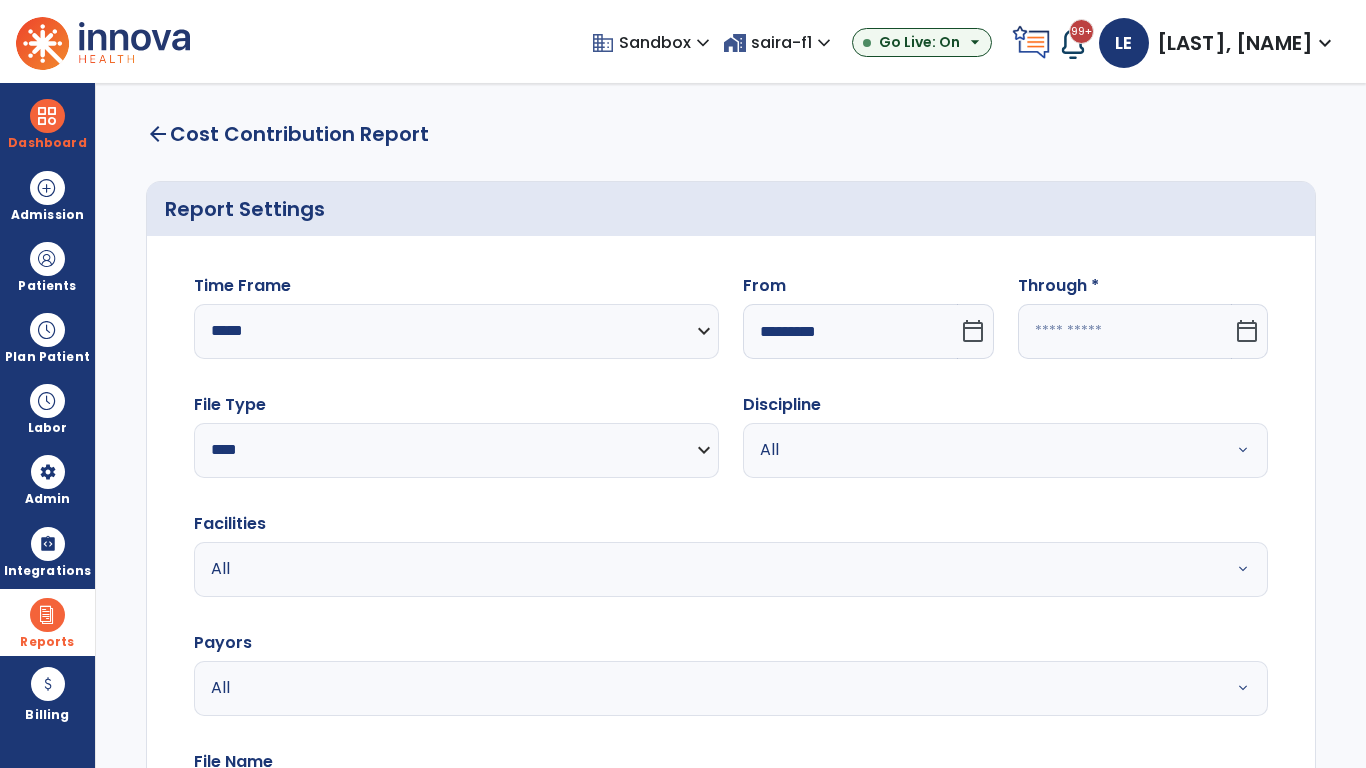 click 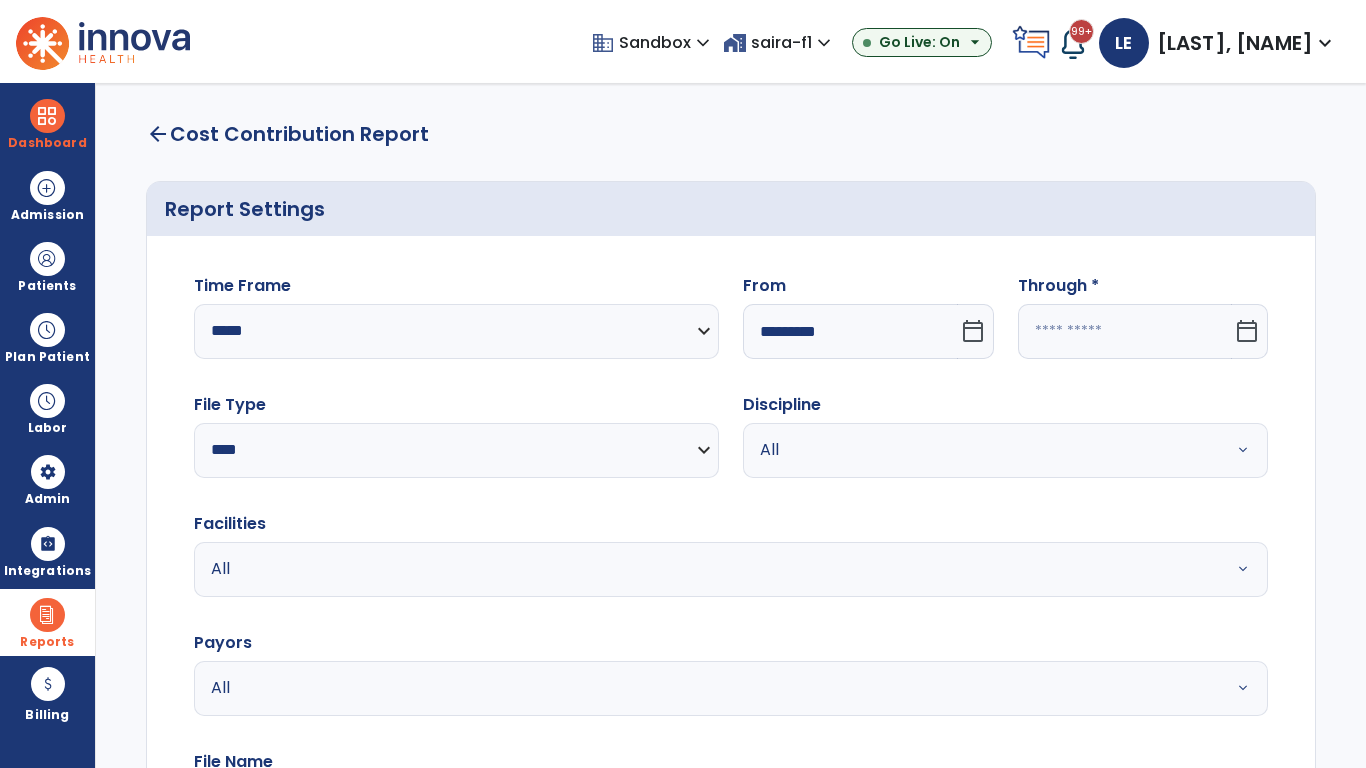 select on "*" 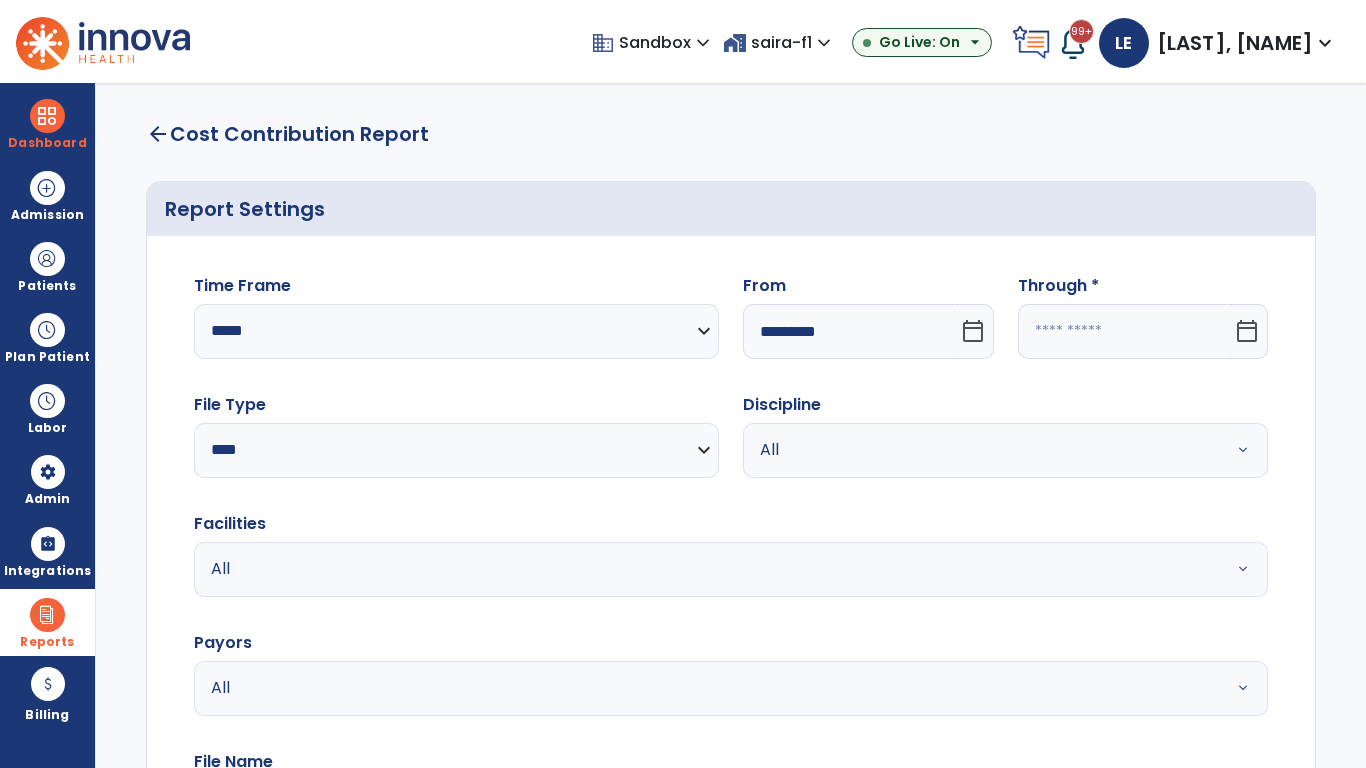 select on "****" 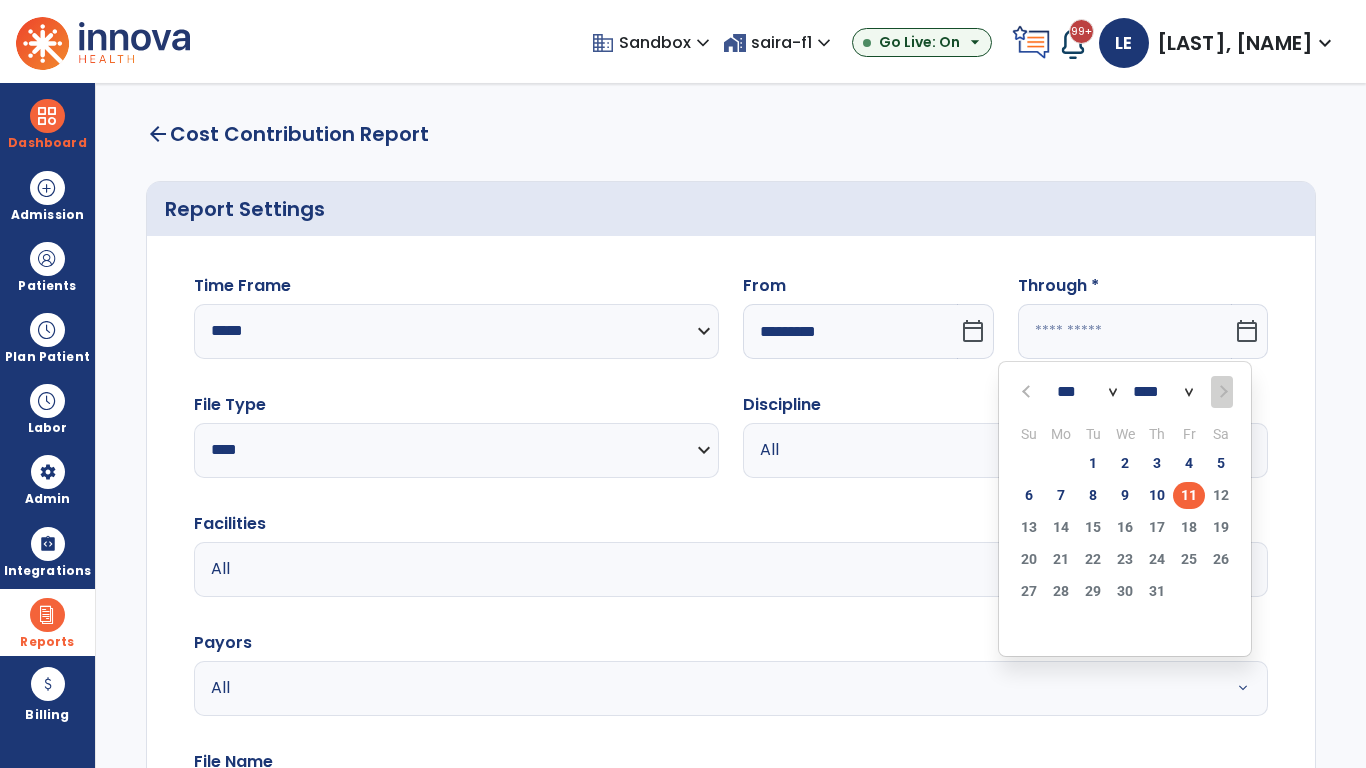 select on "*" 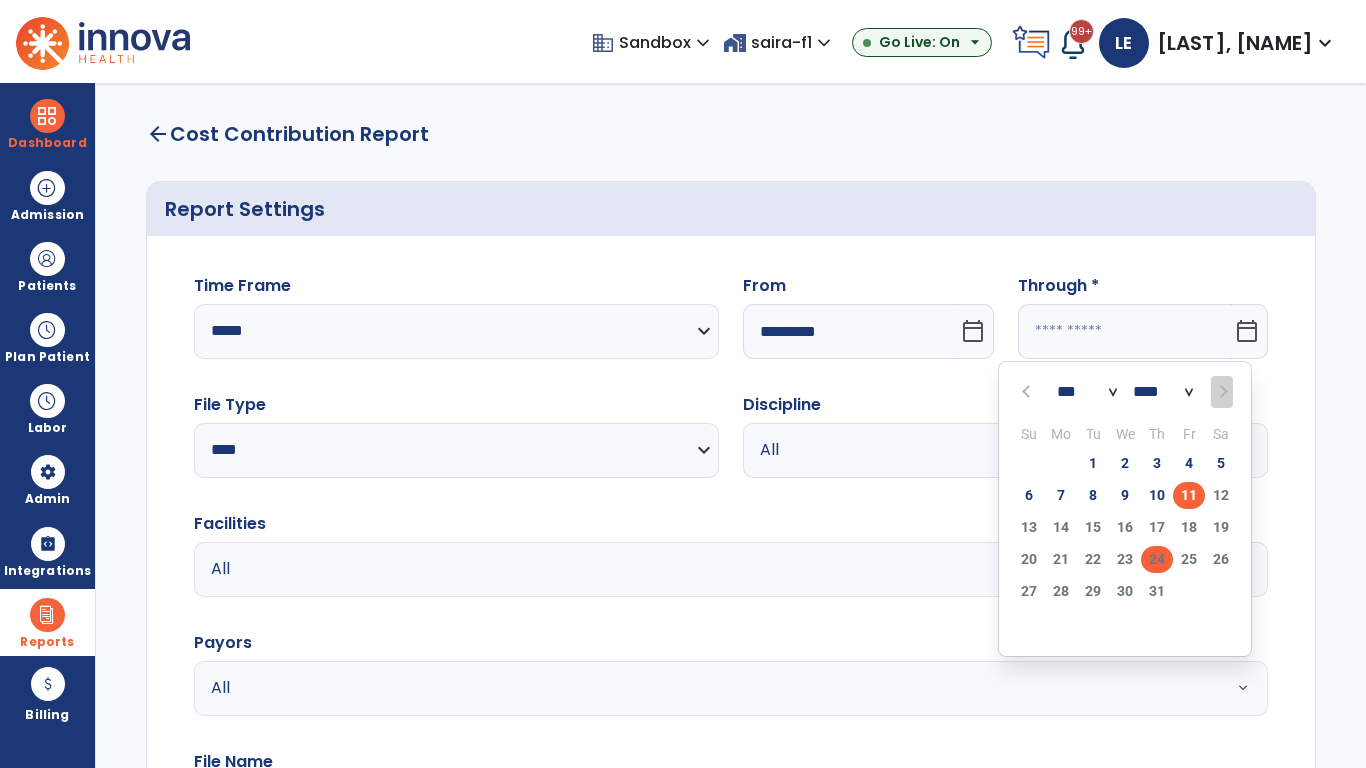 click on "24" 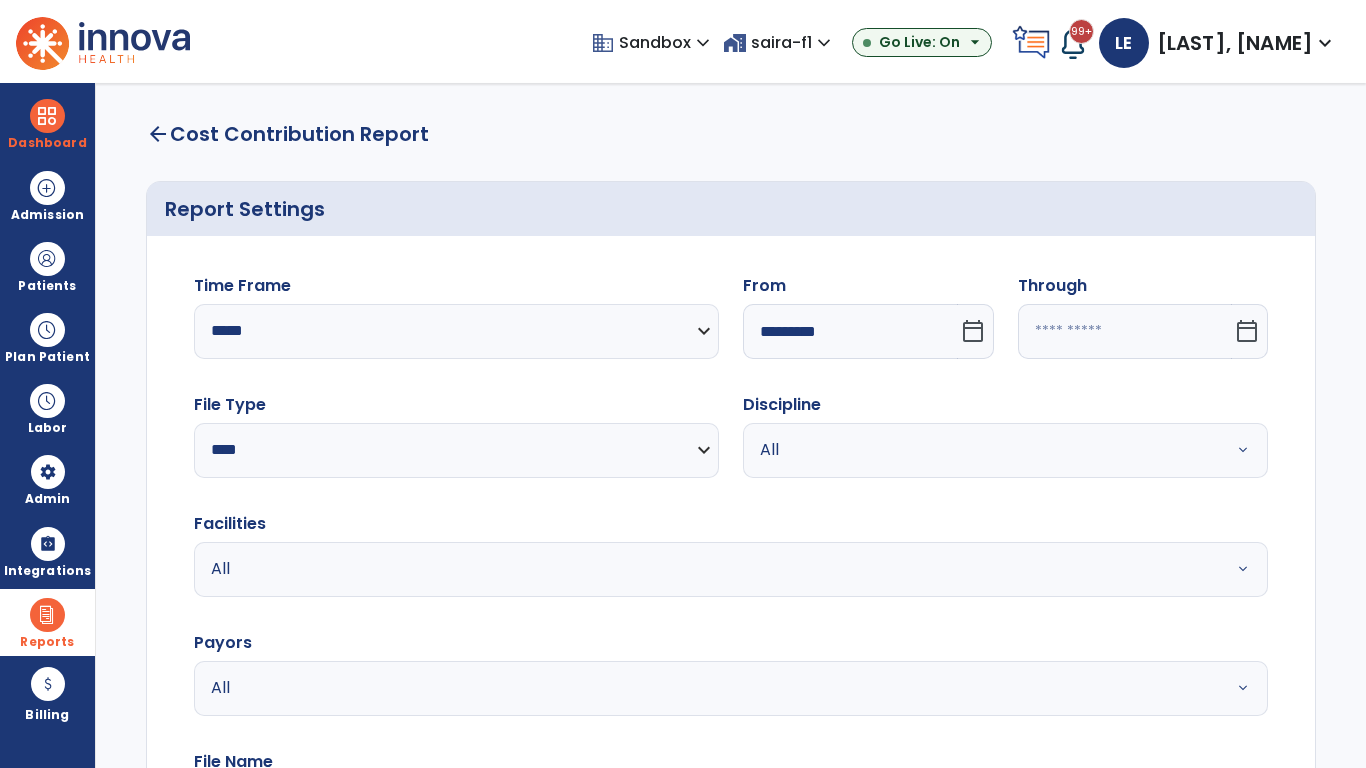 type on "**********" 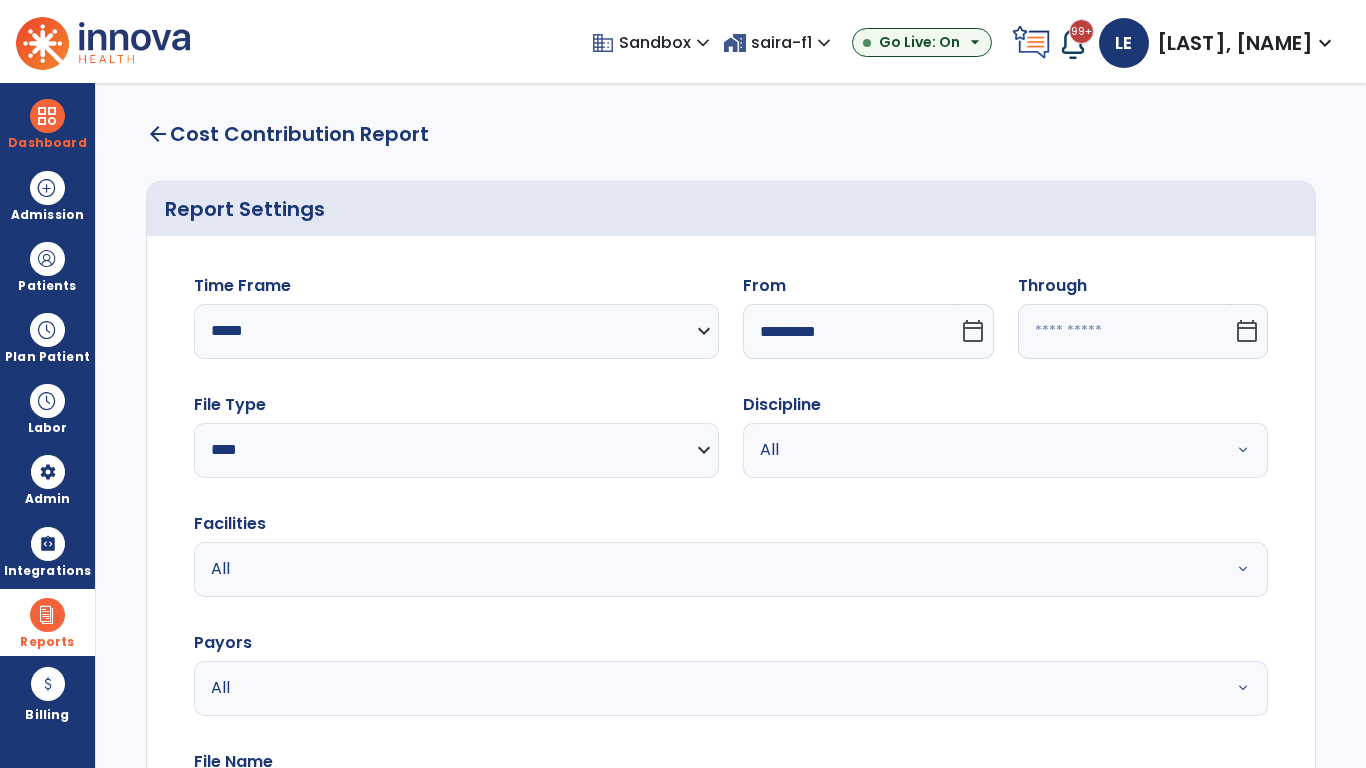 type on "*********" 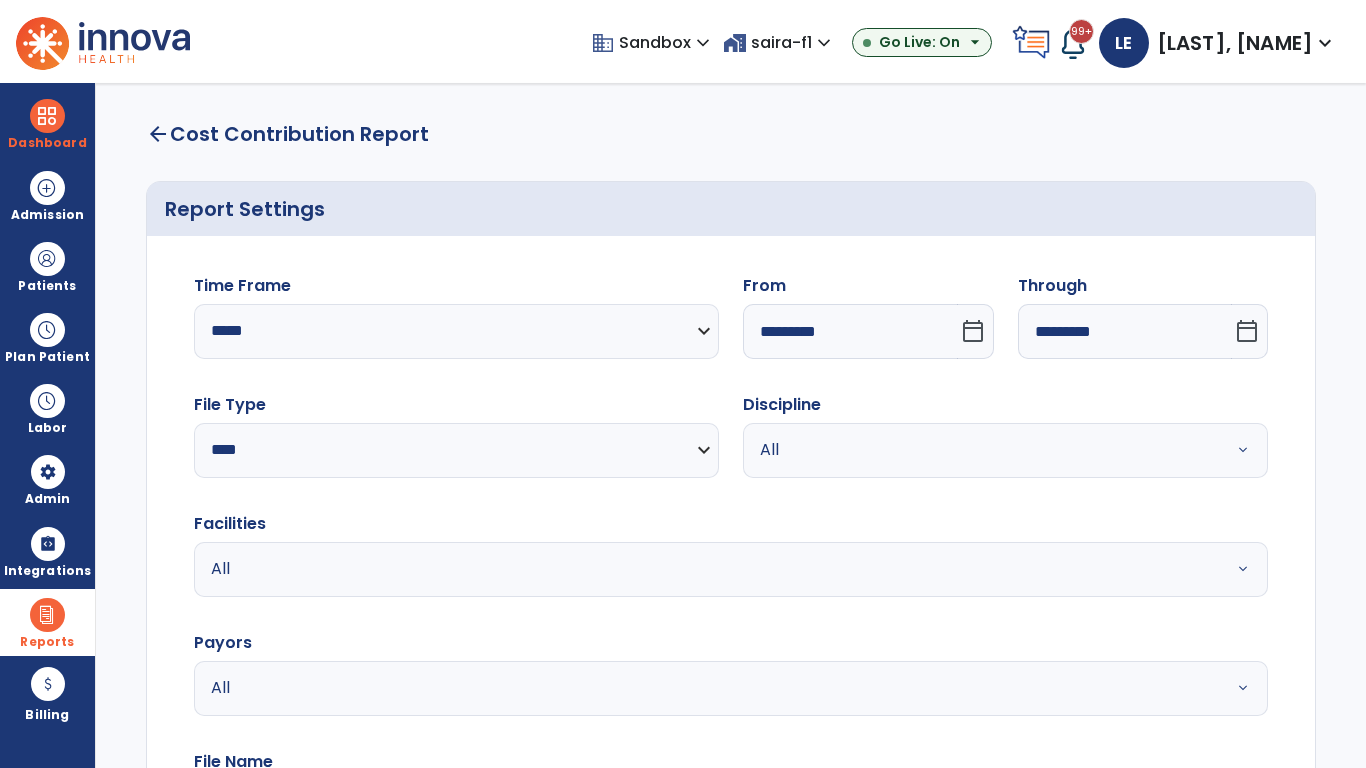 click on "All" at bounding box center (981, 450) 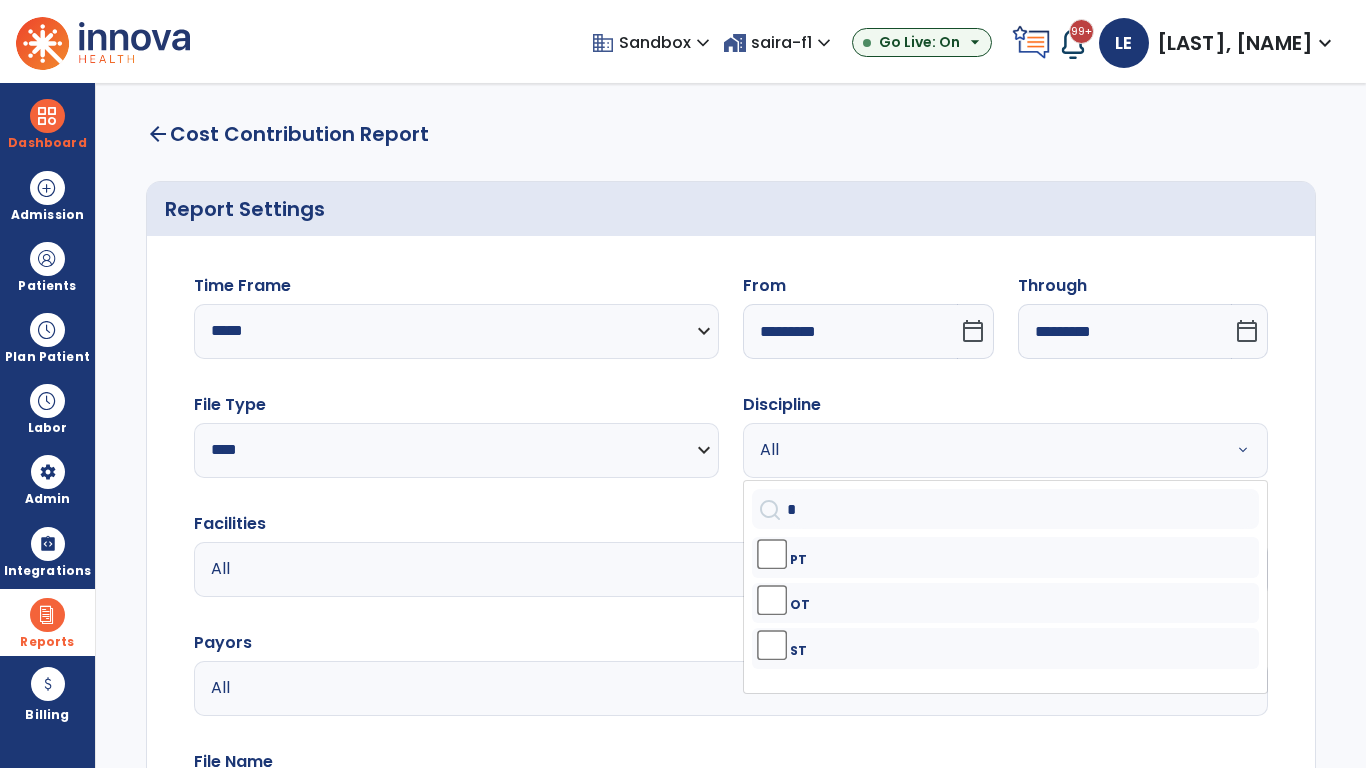 type on "**" 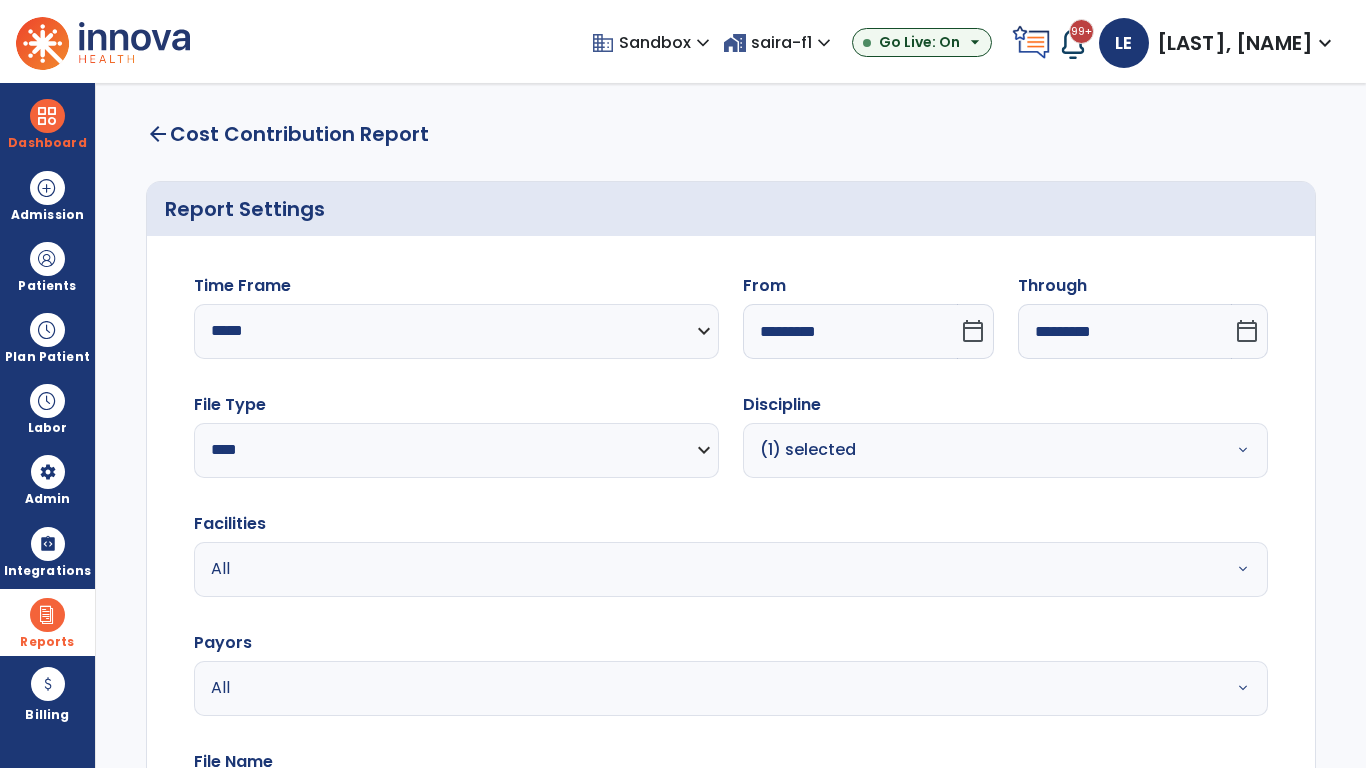 scroll, scrollTop: 51, scrollLeft: 0, axis: vertical 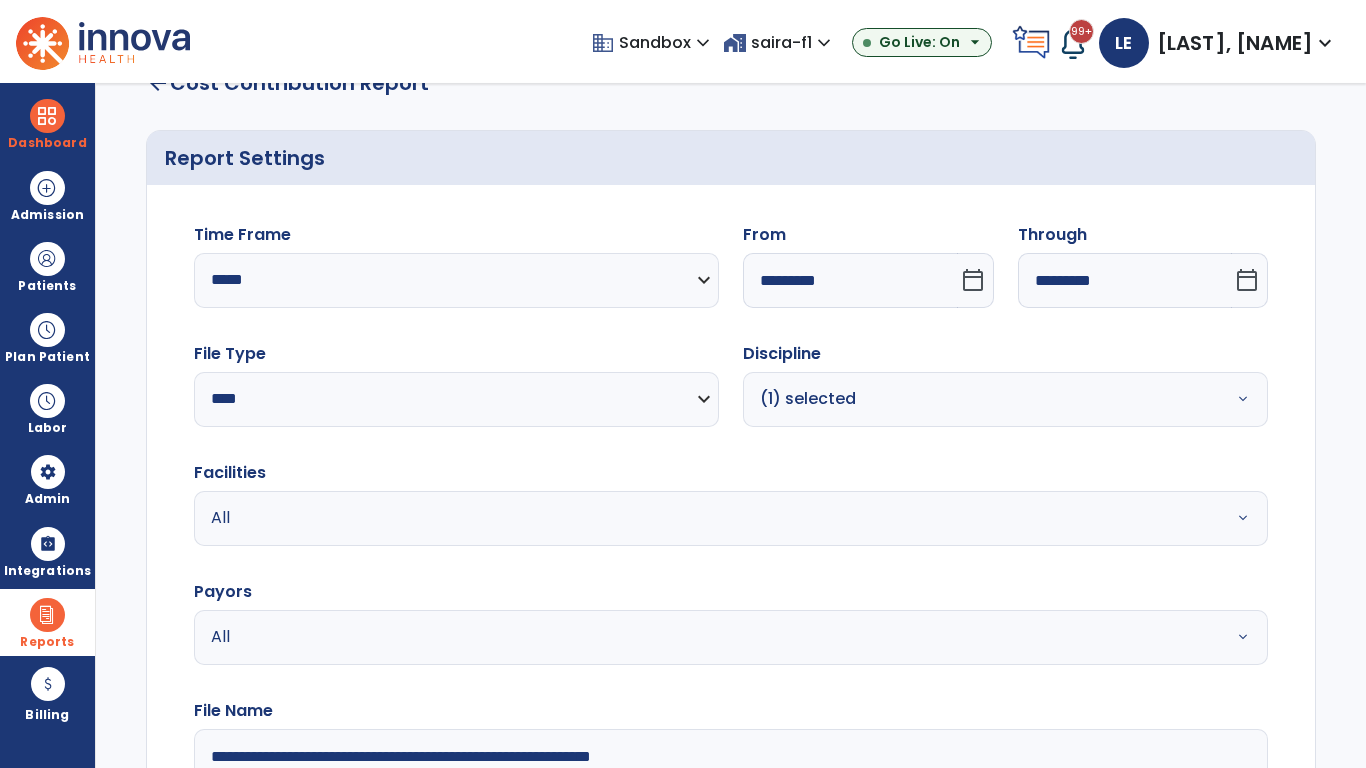 type on "**********" 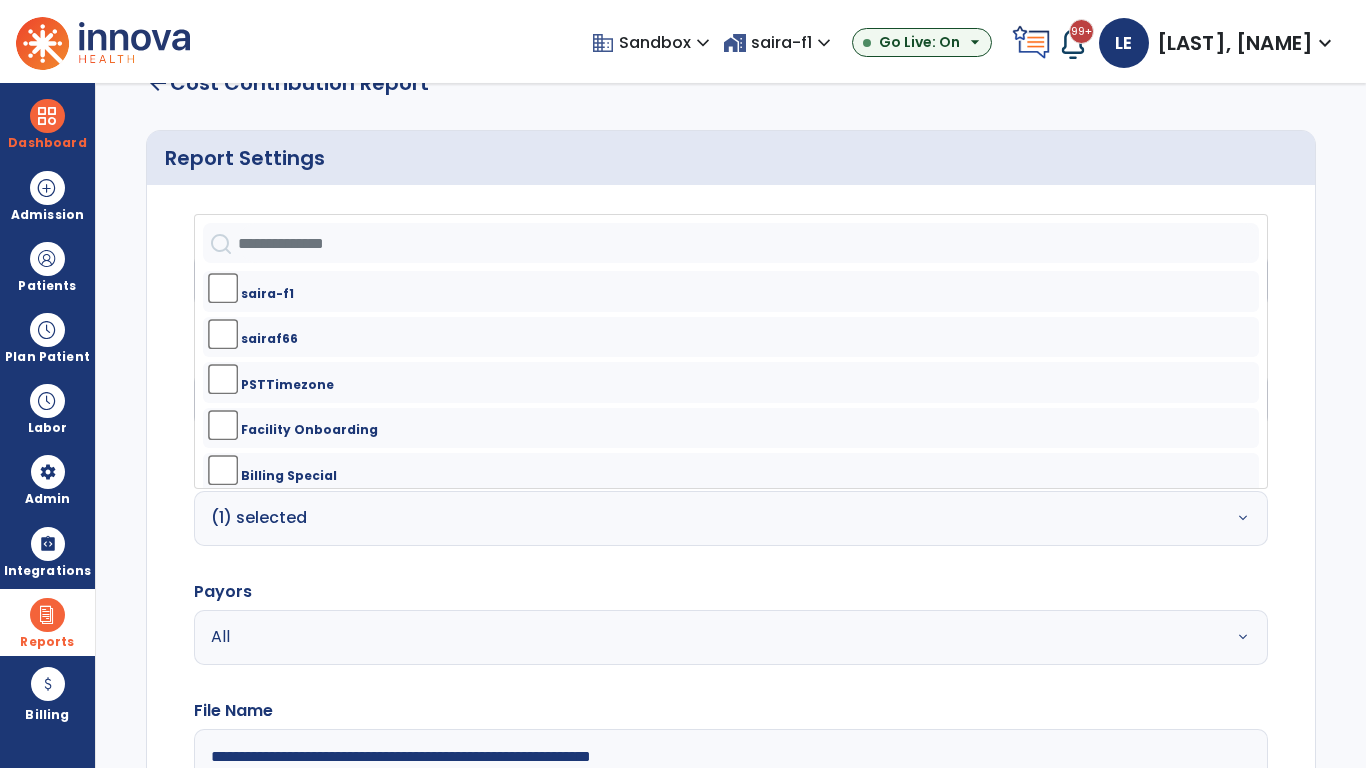 click on "All" at bounding box center (679, 637) 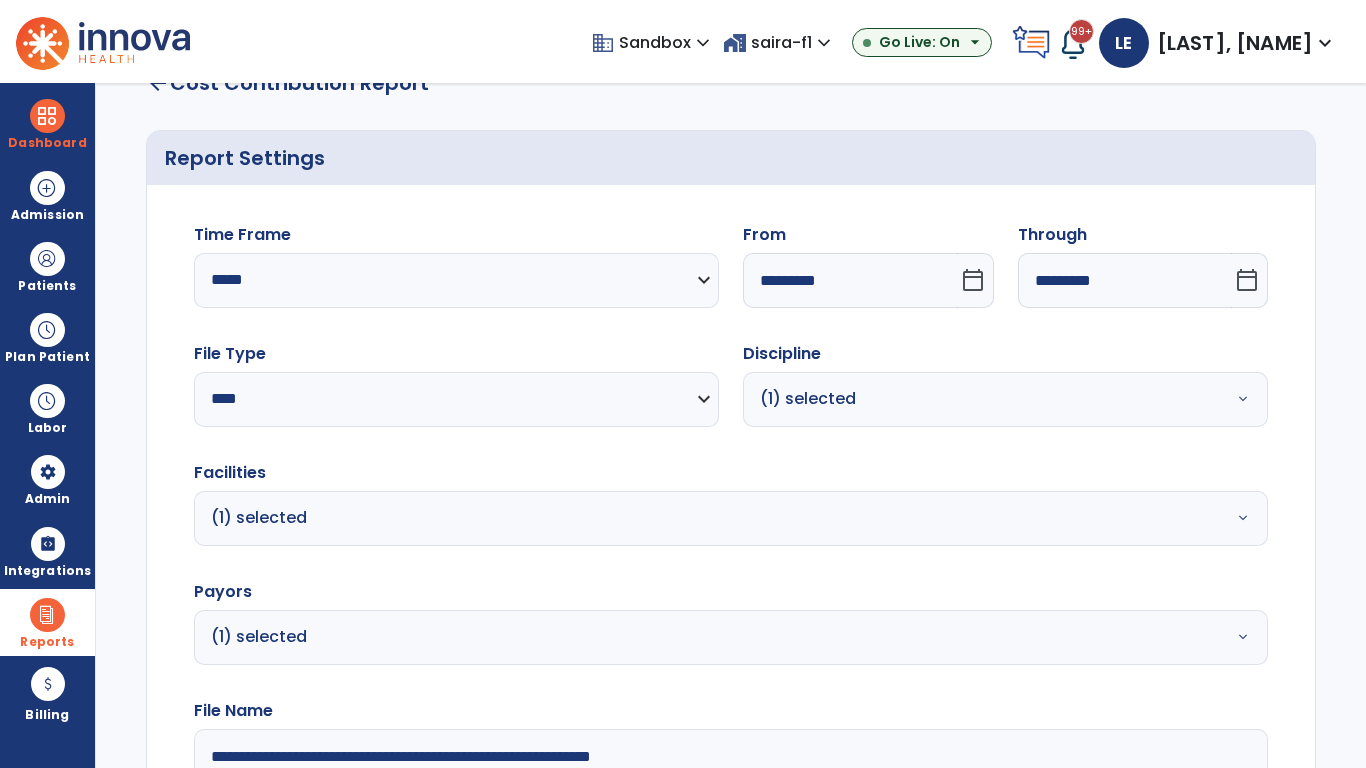 click on "Generate Report" 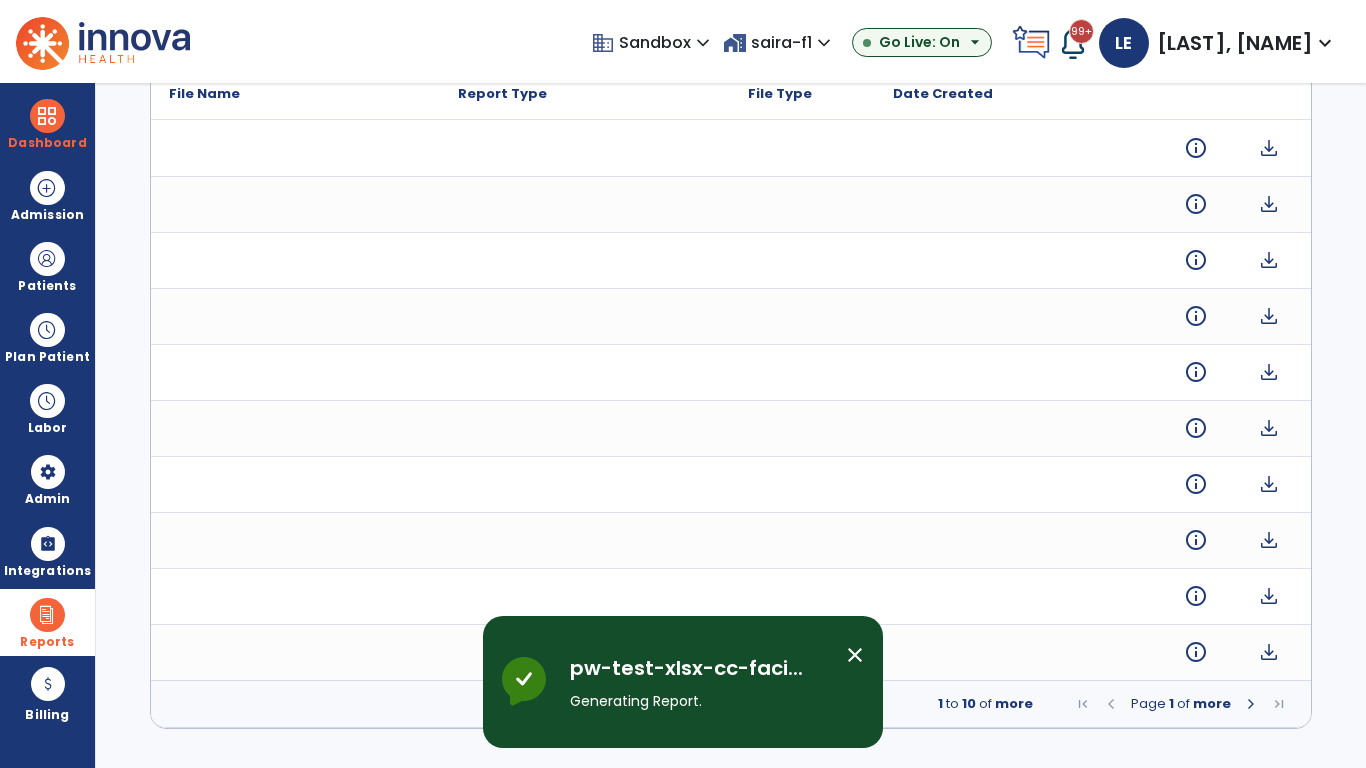 scroll, scrollTop: 0, scrollLeft: 0, axis: both 